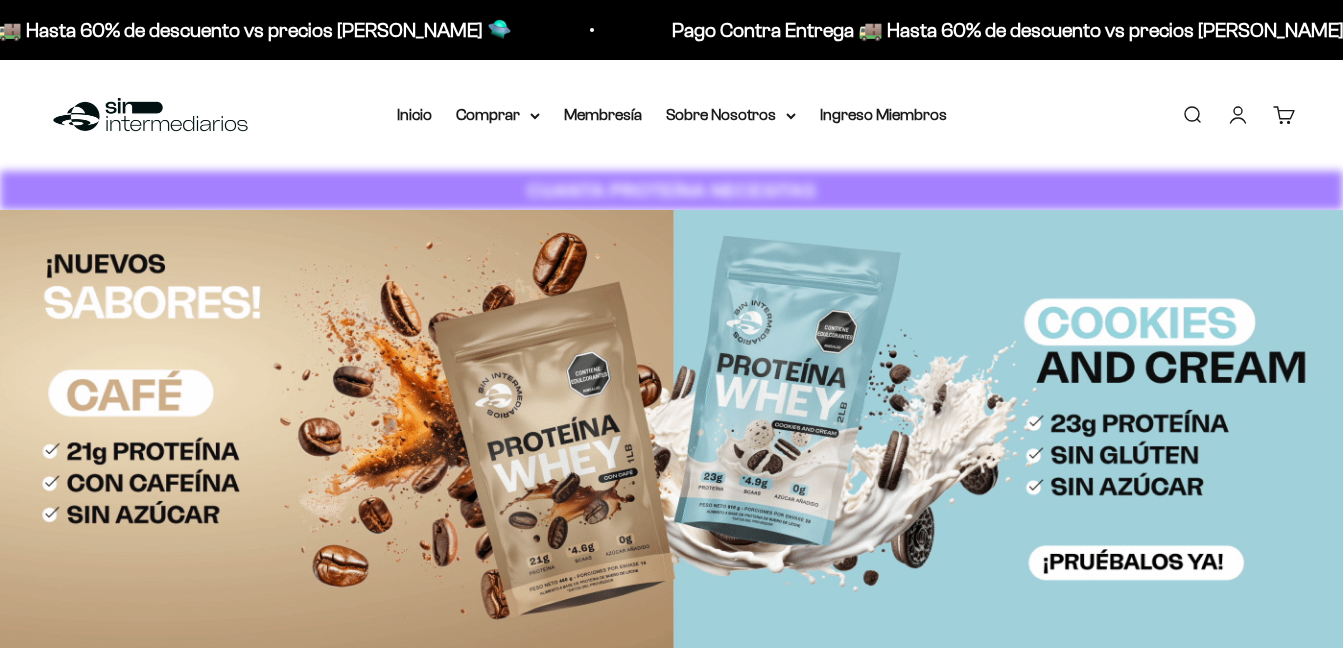 scroll, scrollTop: 0, scrollLeft: 0, axis: both 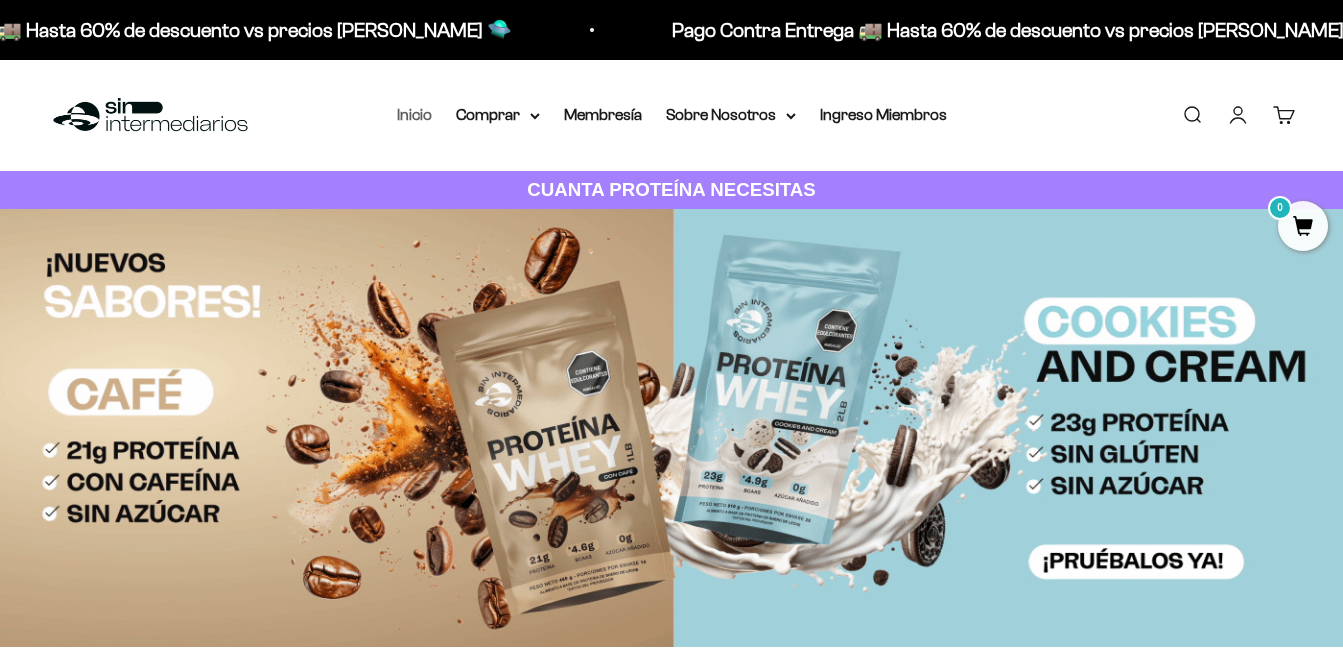 click on "Inicio" at bounding box center [414, 114] 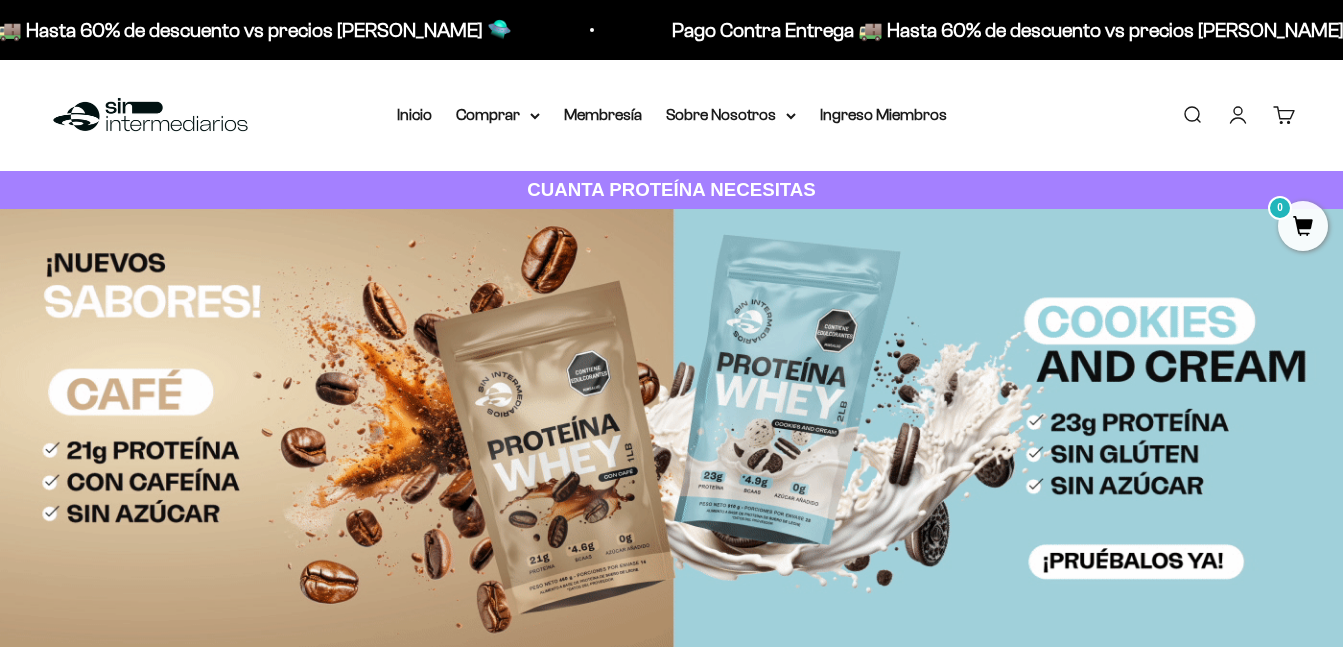click on "Iniciar sesión" at bounding box center [1238, 115] 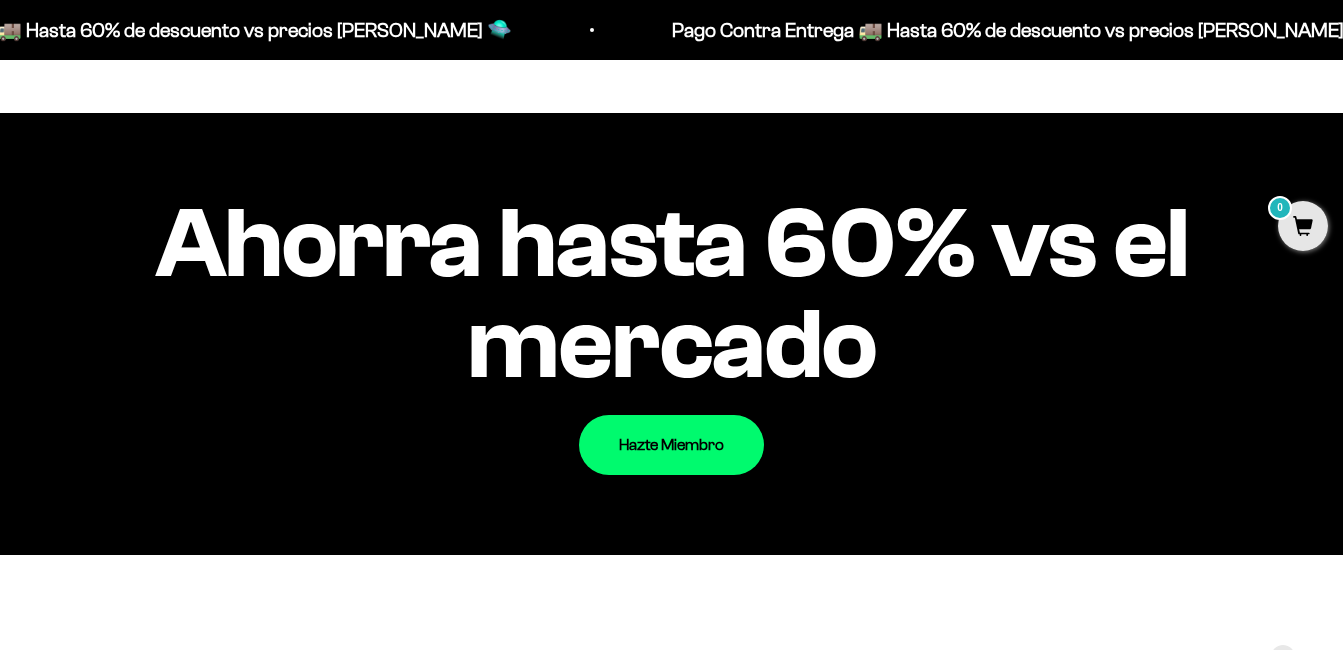 scroll, scrollTop: 0, scrollLeft: 0, axis: both 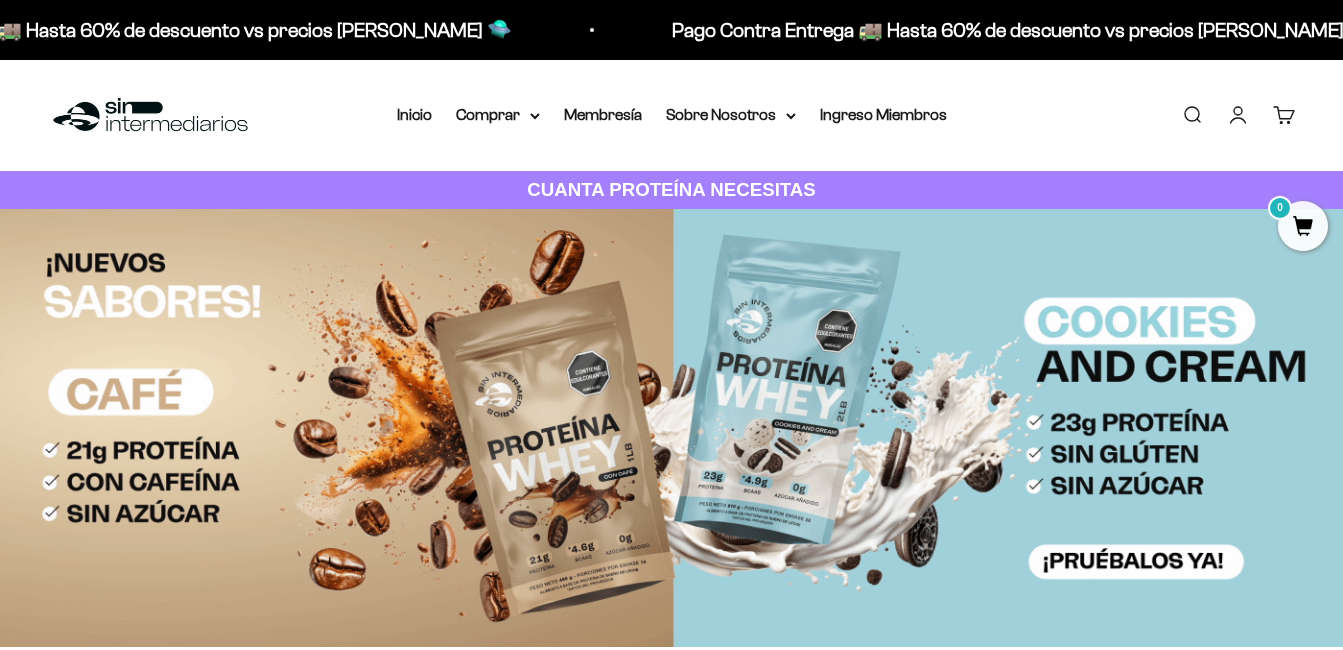 click on "Iniciar sesión" at bounding box center (1238, 115) 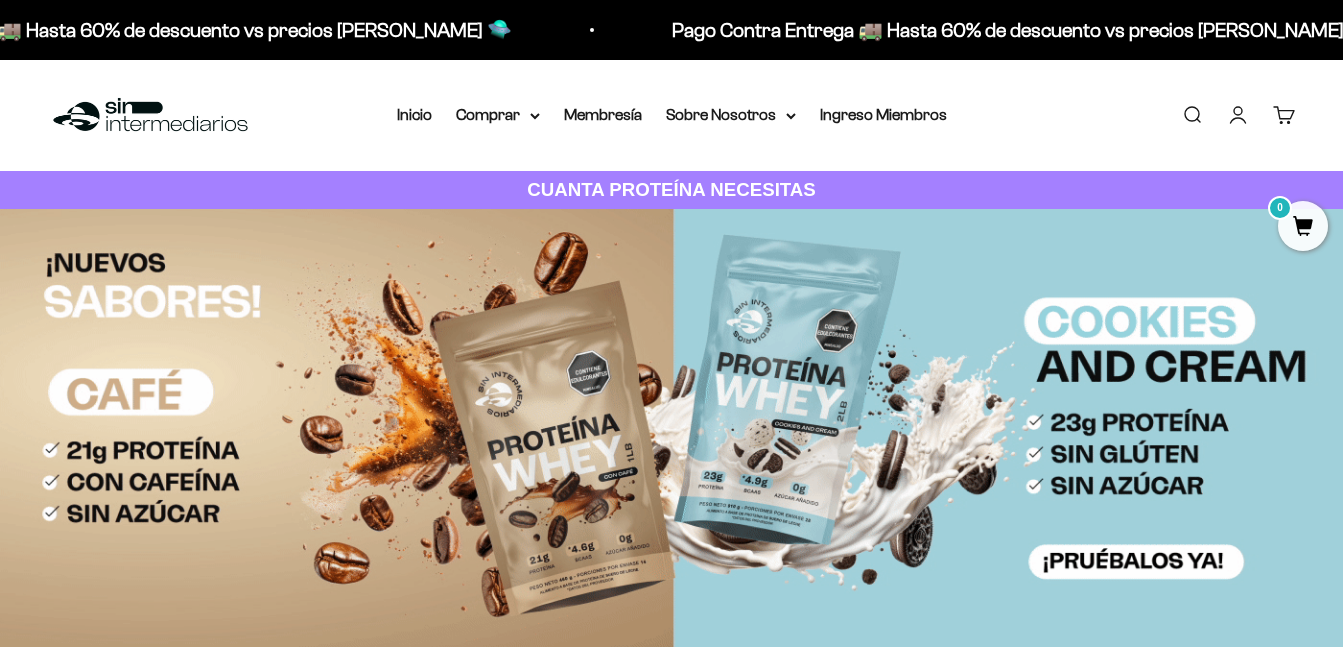 click on "Iniciar sesión" at bounding box center (1238, 115) 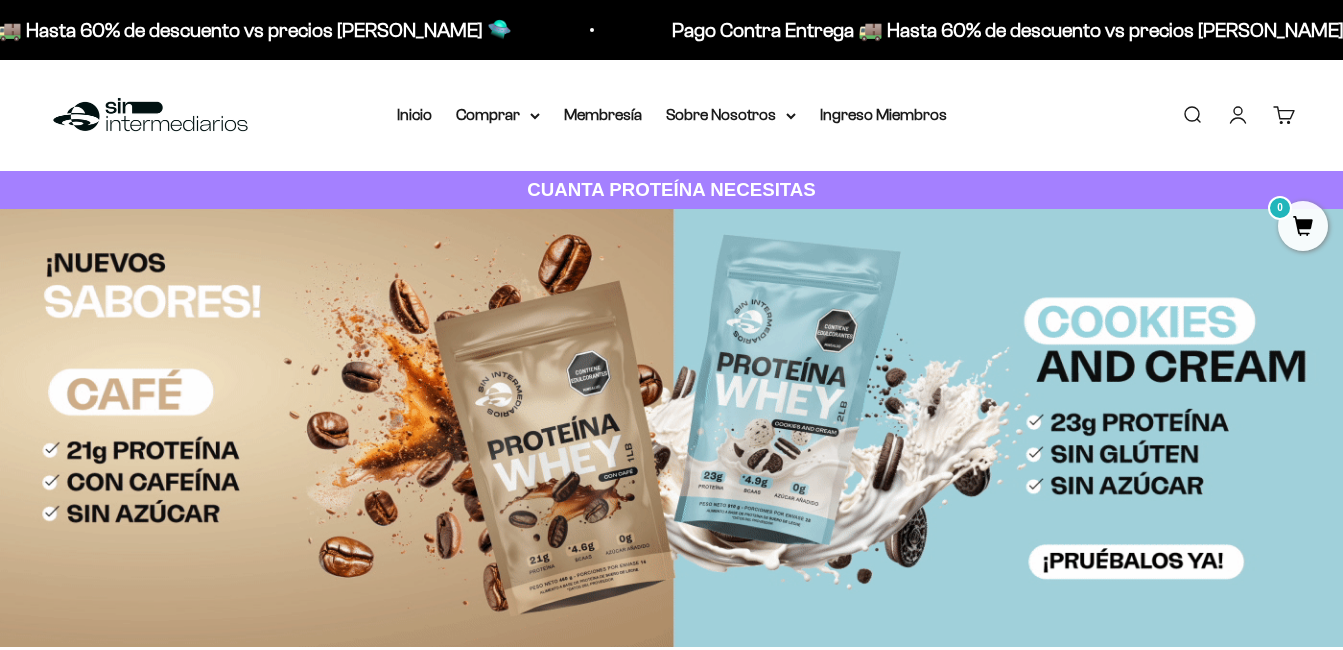 click on "Iniciar sesión" at bounding box center [1238, 115] 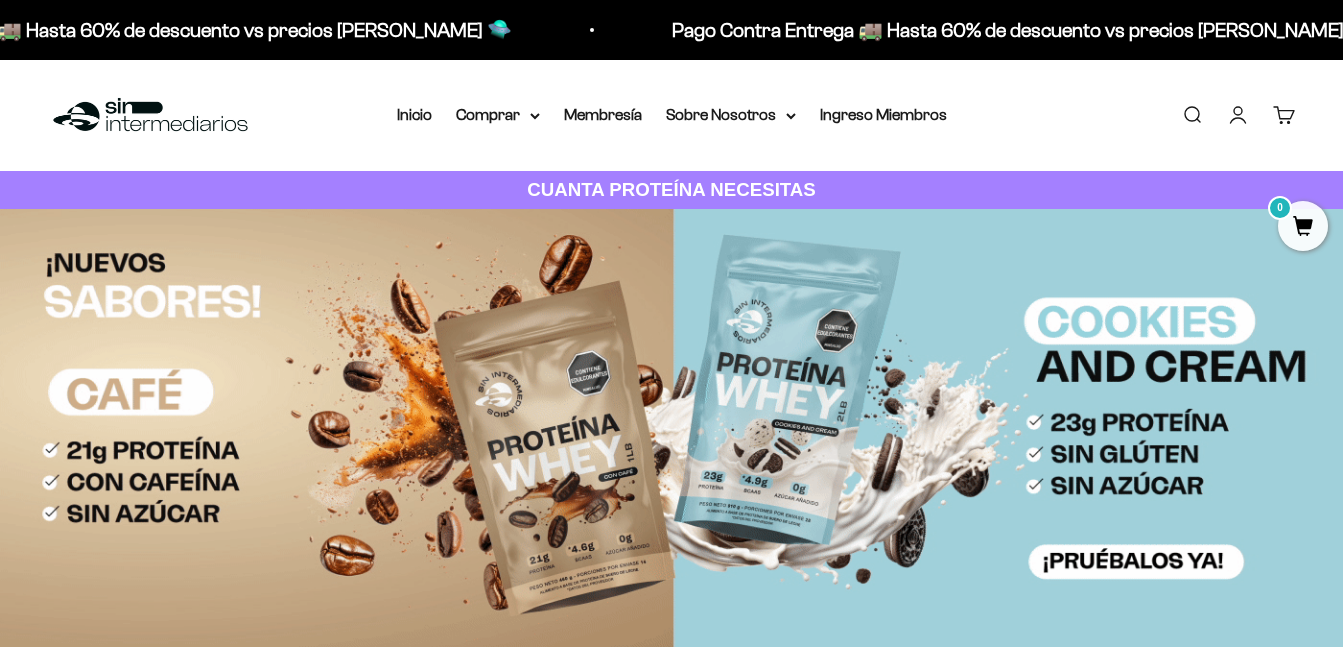 click on "Iniciar sesión" at bounding box center [1238, 115] 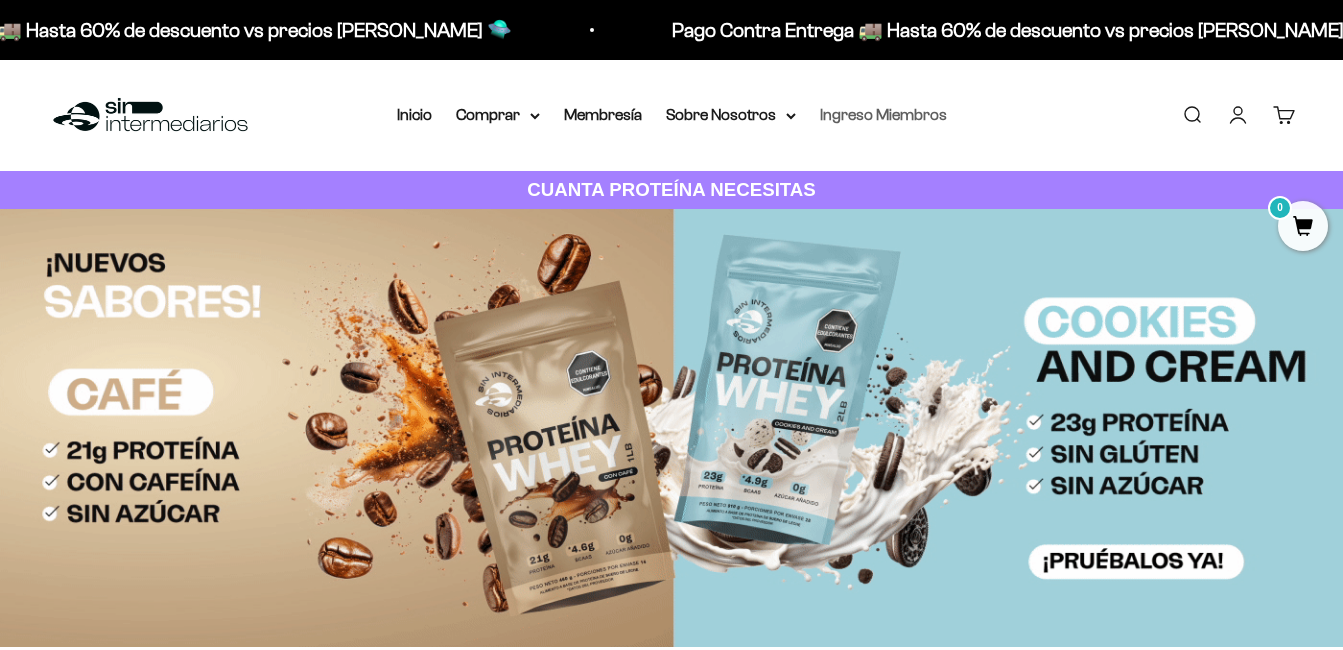 click on "Ingreso Miembros" at bounding box center (883, 114) 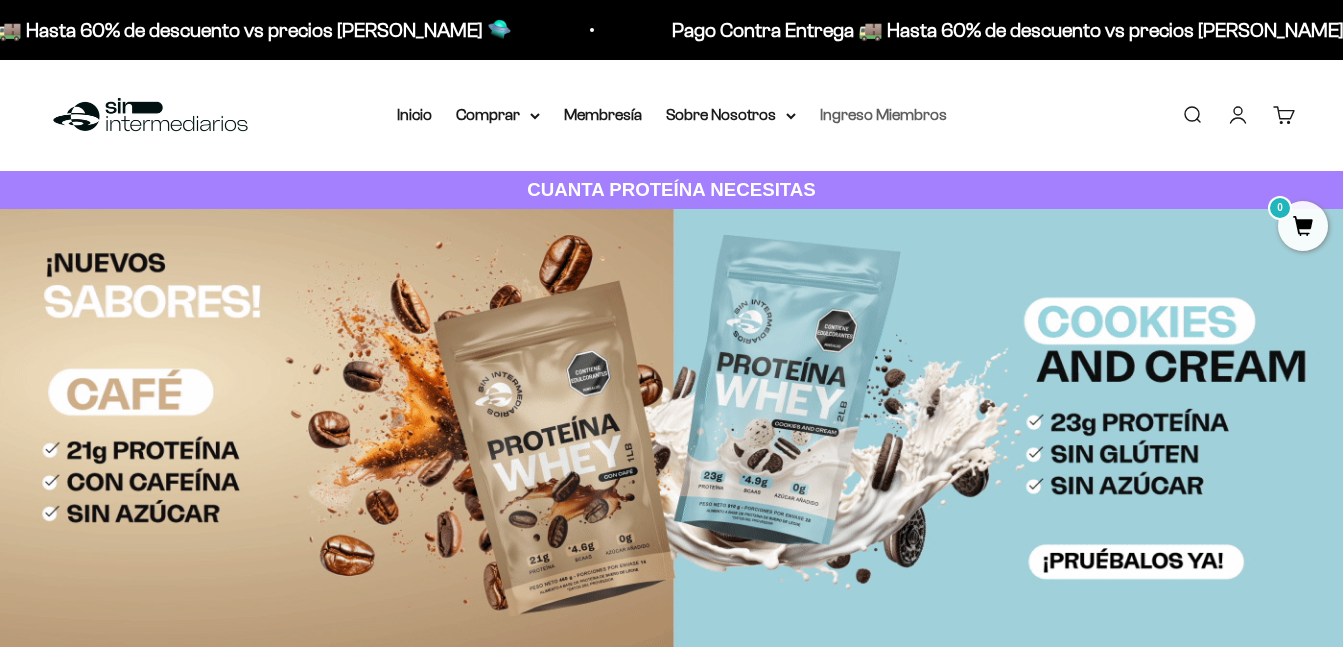 click on "Ingreso Miembros" at bounding box center [883, 114] 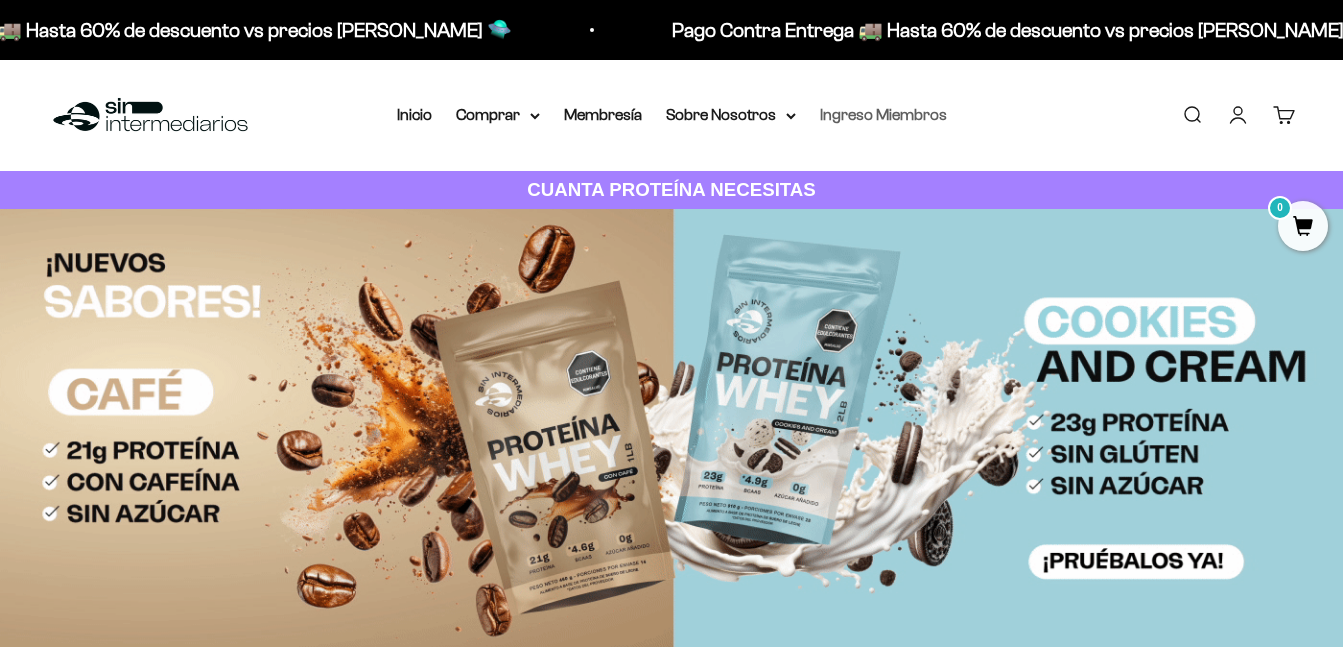 click on "Ingreso Miembros" at bounding box center (883, 114) 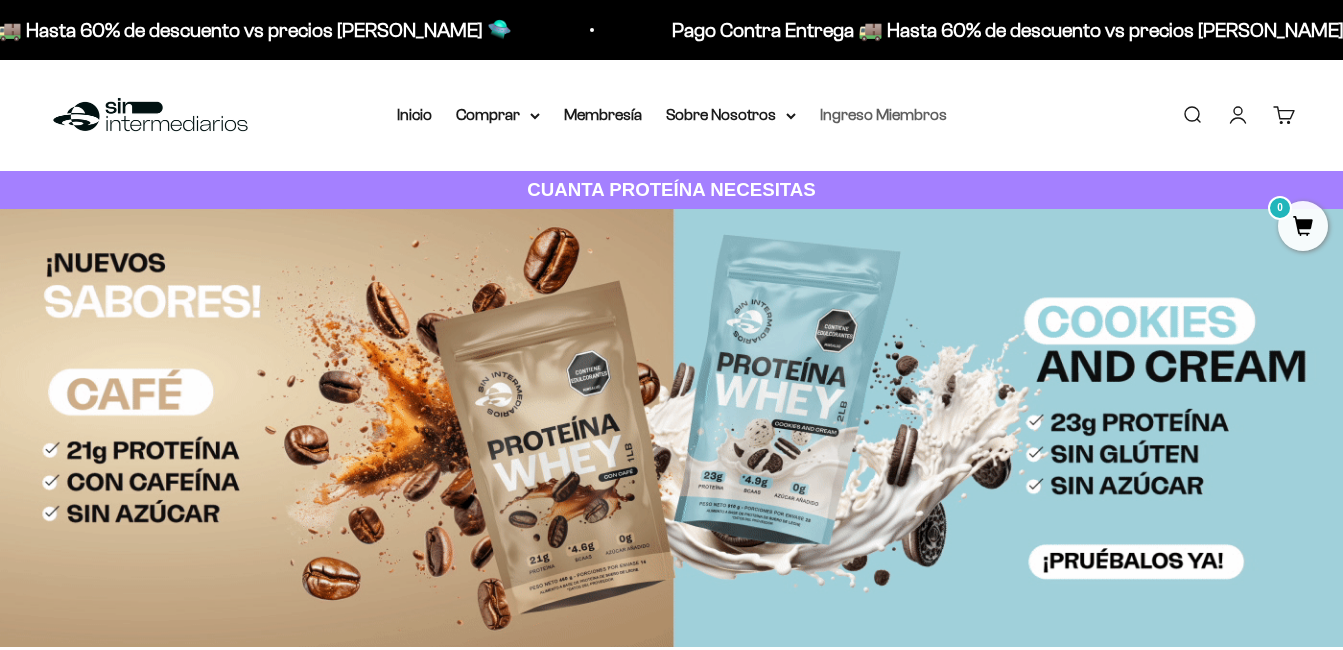 click on "Ingreso Miembros" at bounding box center [883, 114] 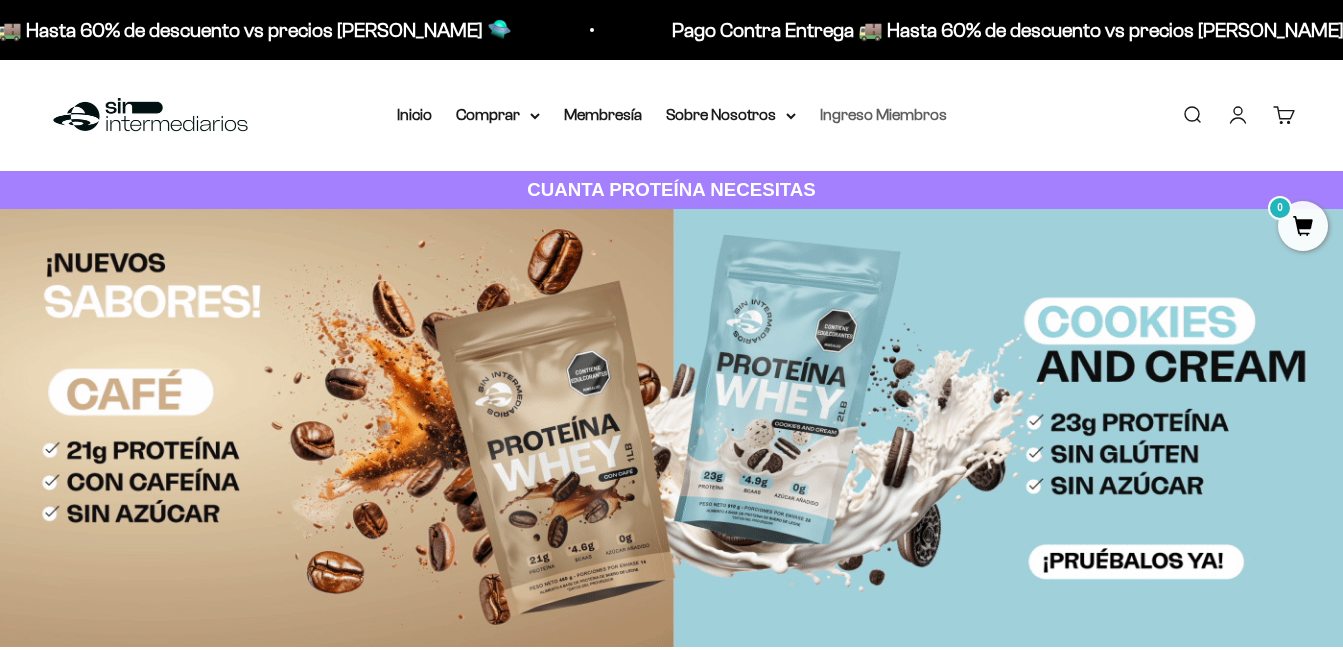 click on "Ingreso Miembros" at bounding box center (883, 114) 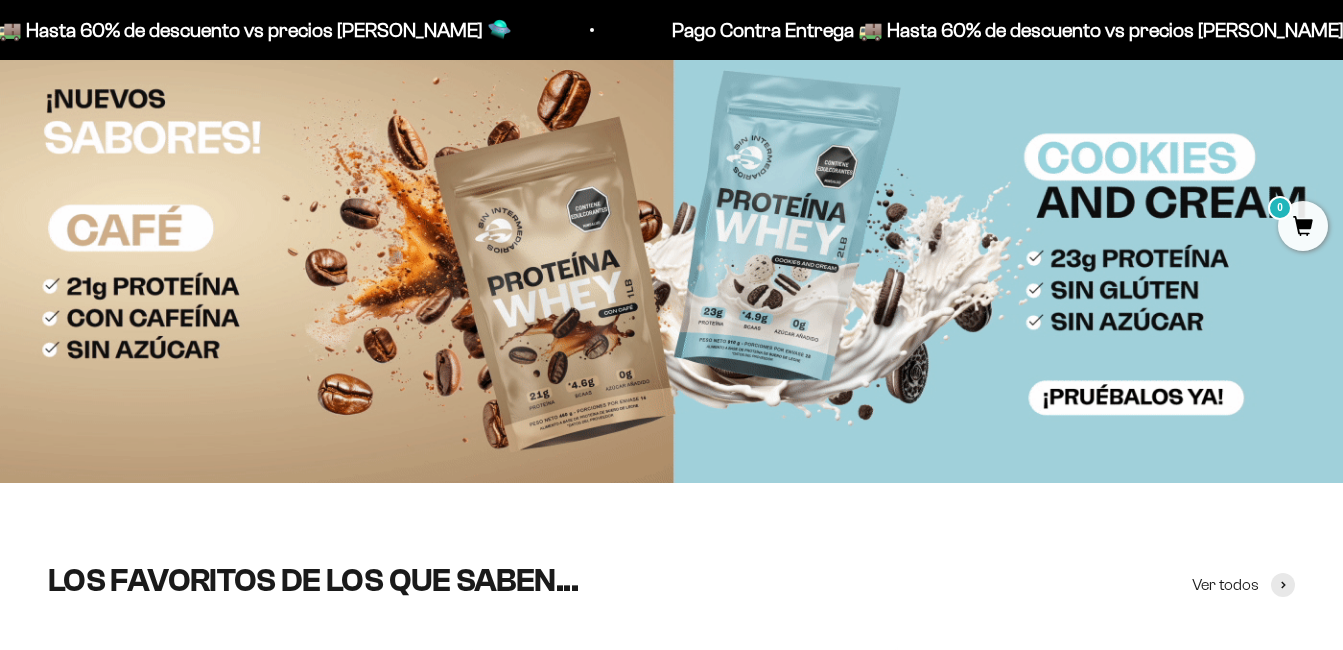 scroll, scrollTop: 0, scrollLeft: 0, axis: both 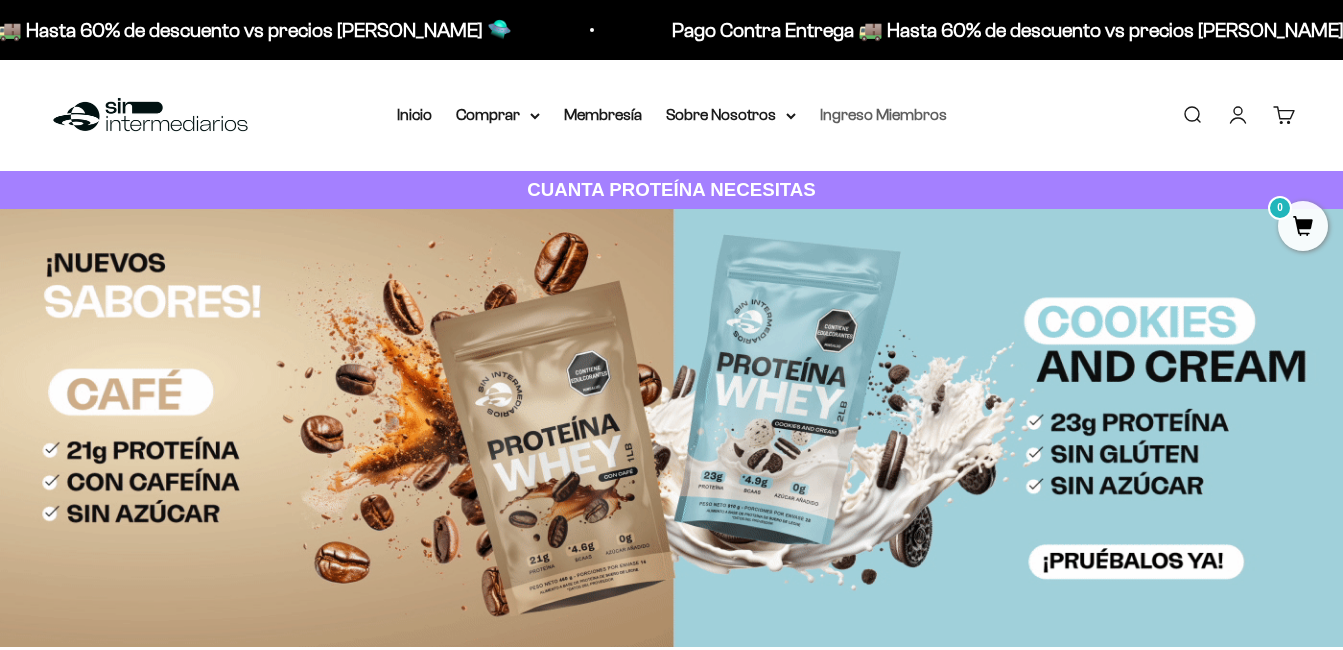 click on "Ingreso Miembros" at bounding box center [883, 114] 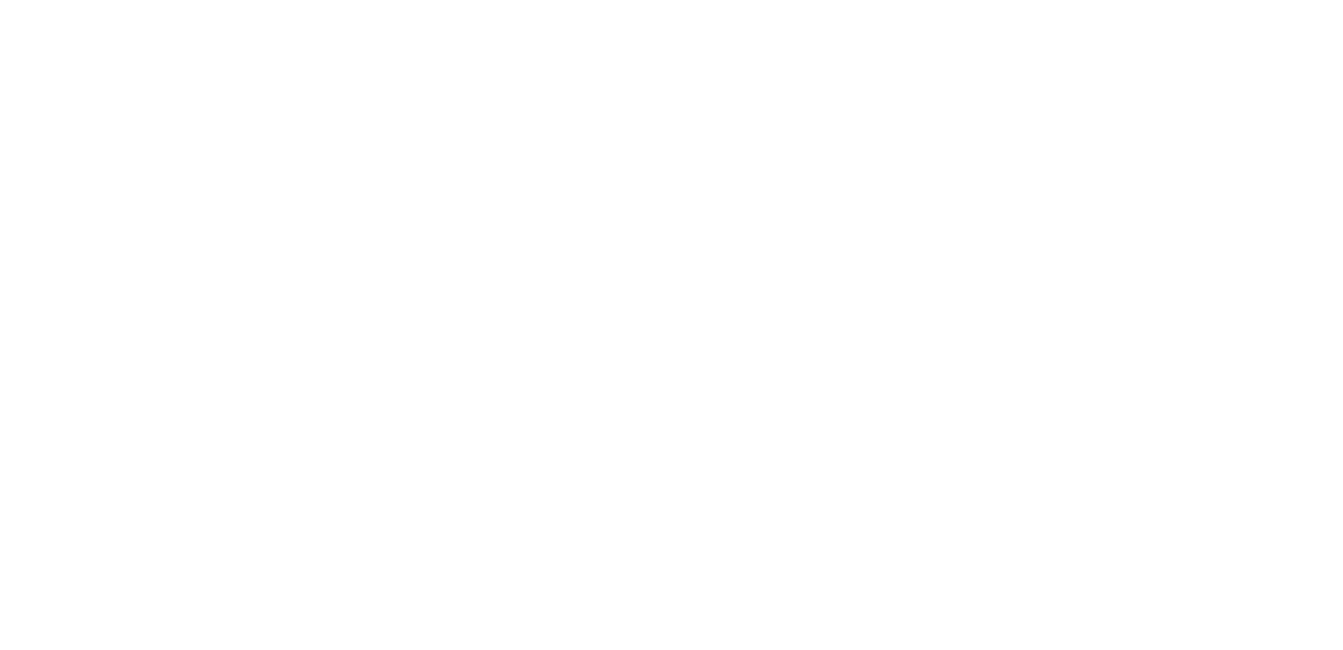 scroll, scrollTop: 0, scrollLeft: 0, axis: both 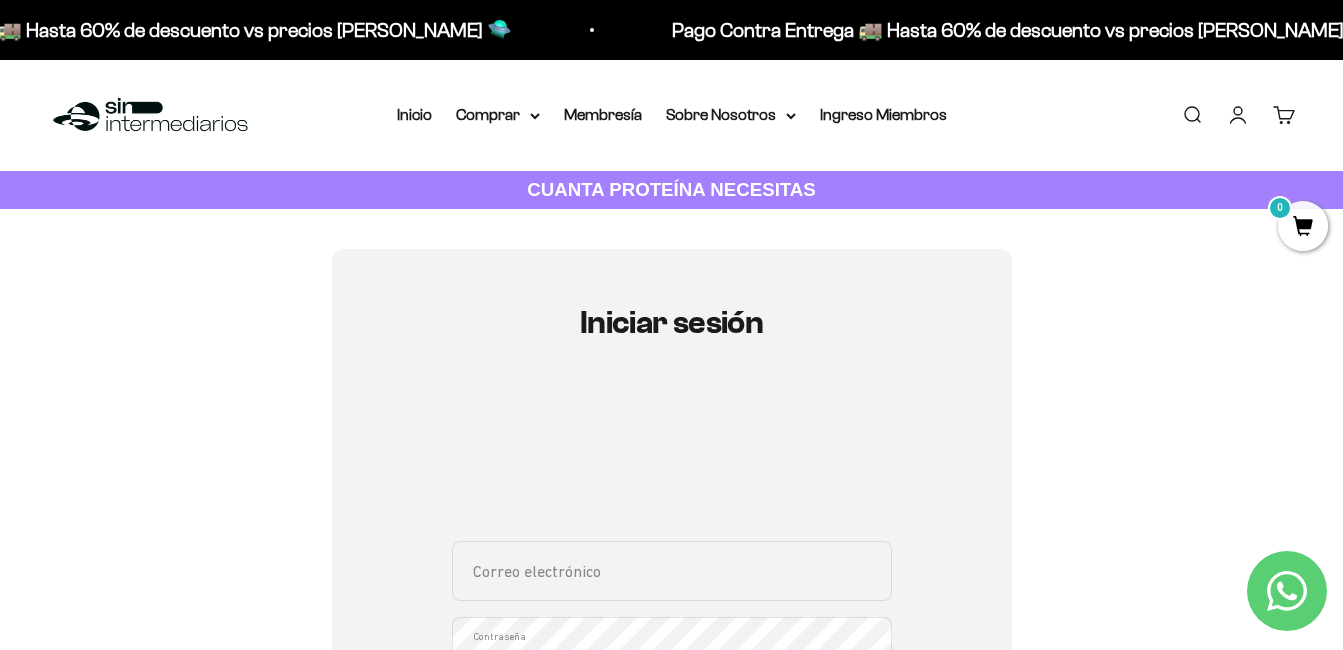 type on "heidy0325@hotmail.com" 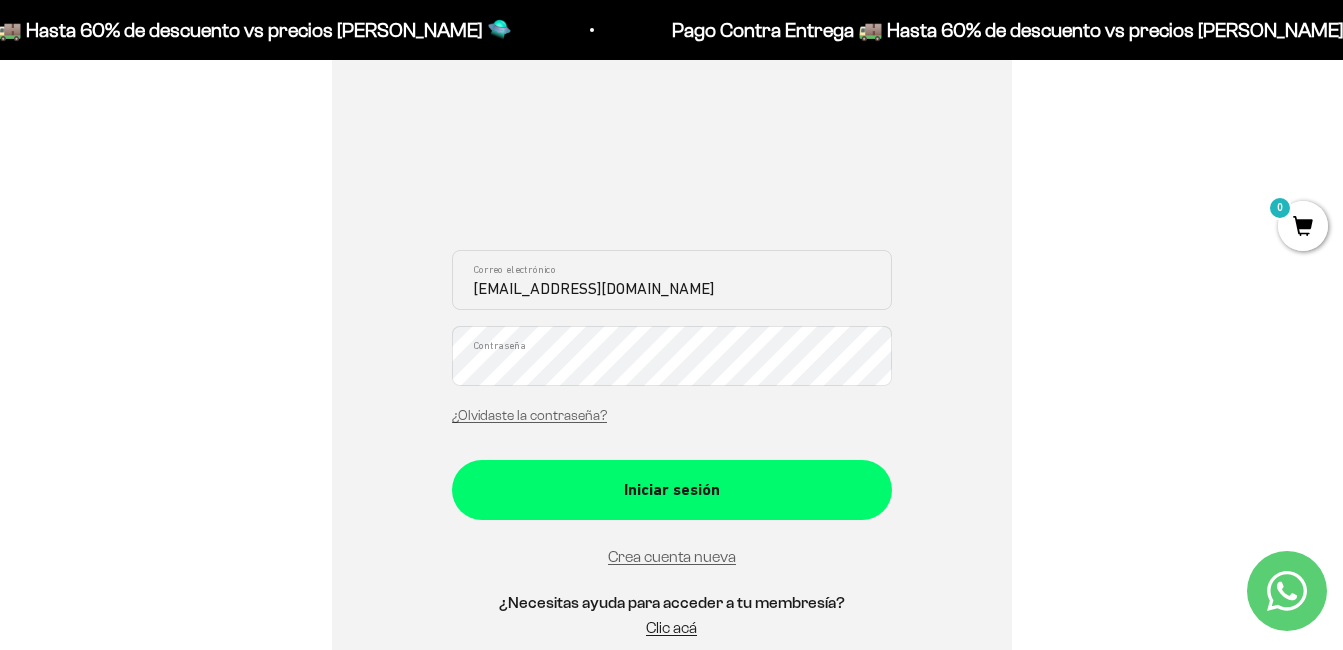 scroll, scrollTop: 294, scrollLeft: 0, axis: vertical 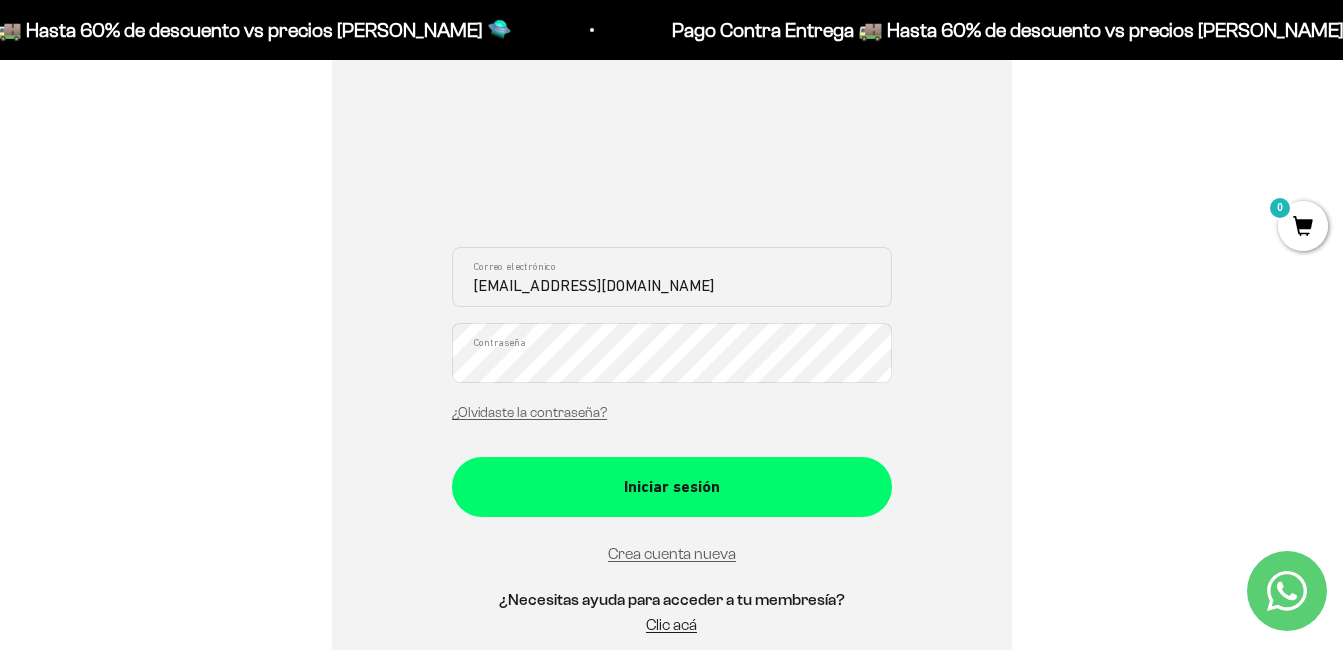 click on "Iniciar sesión
heidy0325@hotmail.com Correo electrónico Contraseña
¿Olvidaste la contraseña?
Iniciar sesión
Crea cuenta nueva
¿Necesitas ayuda para acceder a tu membresía? Clic acá
Recuperar contraseña Correo electrónico
Recuperar
Volver a inicio de sesión" at bounding box center [672, 334] 